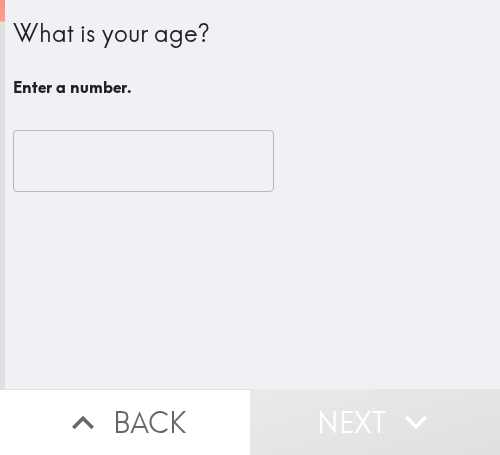 scroll, scrollTop: 0, scrollLeft: 0, axis: both 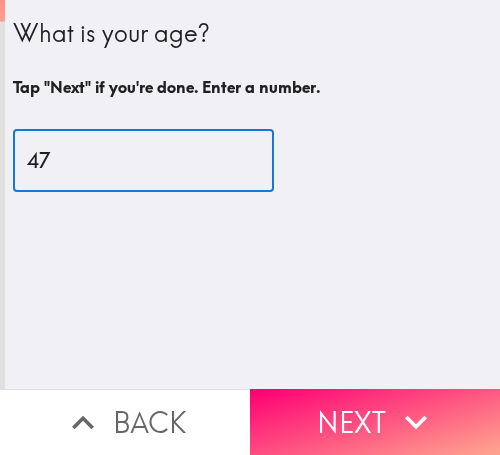 type on "47" 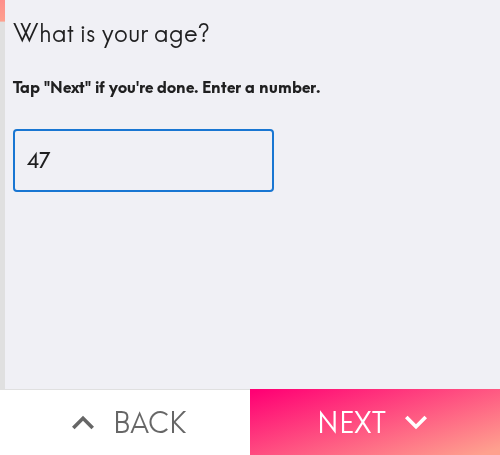 click on "Next" at bounding box center (375, 422) 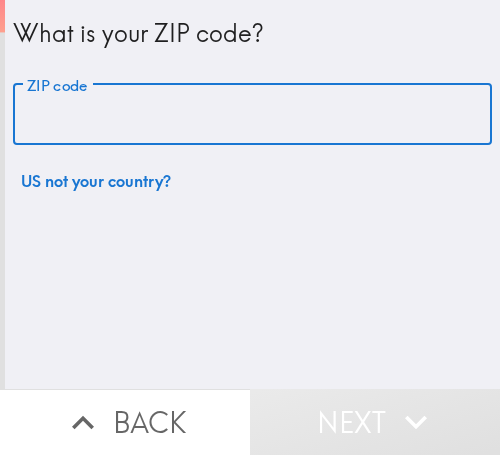 click on "ZIP code" at bounding box center [252, 115] 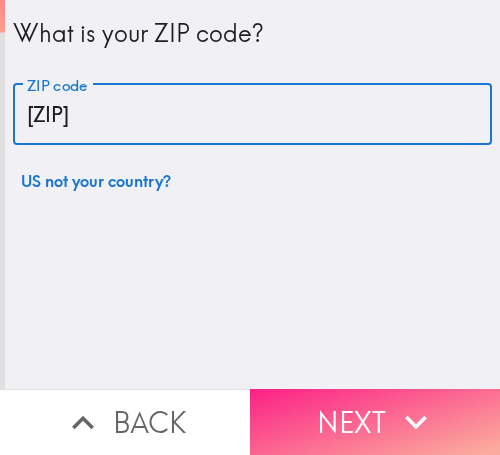 type on "[ZIP]" 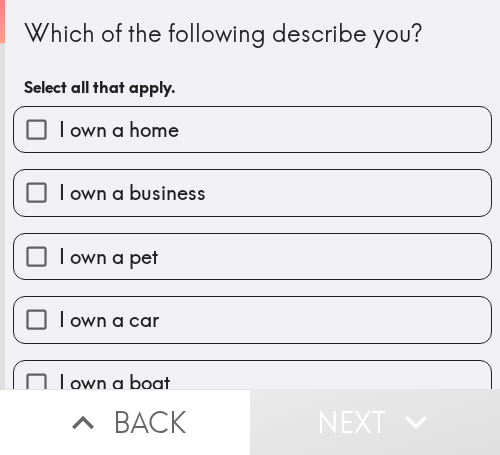 drag, startPoint x: 422, startPoint y: 42, endPoint x: 432, endPoint y: 56, distance: 17.20465 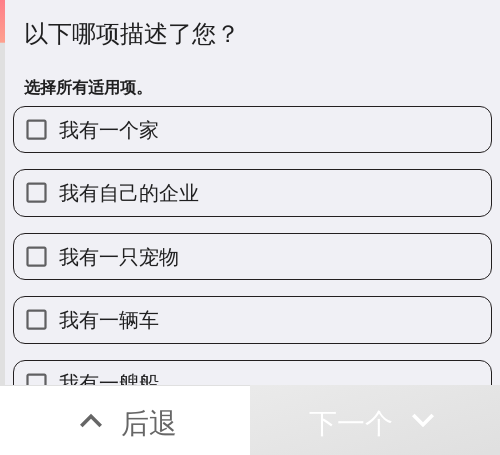 click on "我有自己的企业" at bounding box center [129, 192] 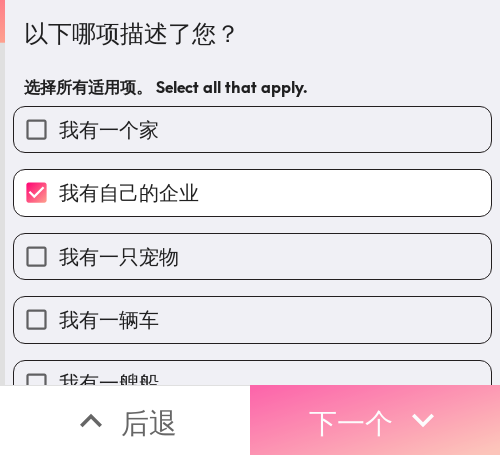 drag, startPoint x: 332, startPoint y: 399, endPoint x: 8, endPoint y: 408, distance: 324.12497 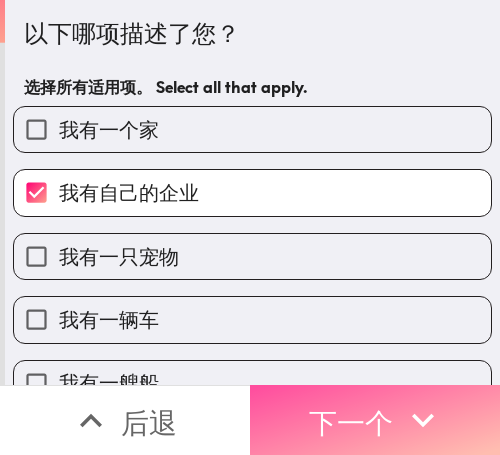 click on "下一个" at bounding box center (351, 422) 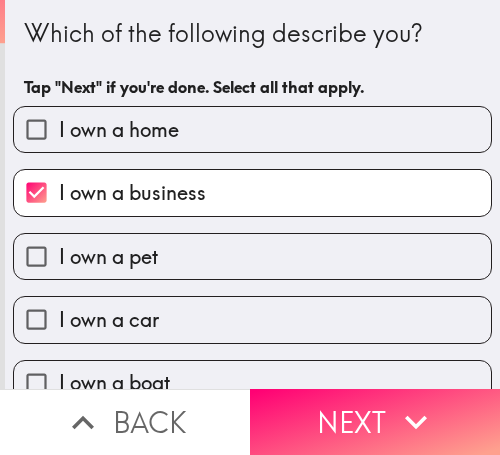 scroll, scrollTop: 0, scrollLeft: 0, axis: both 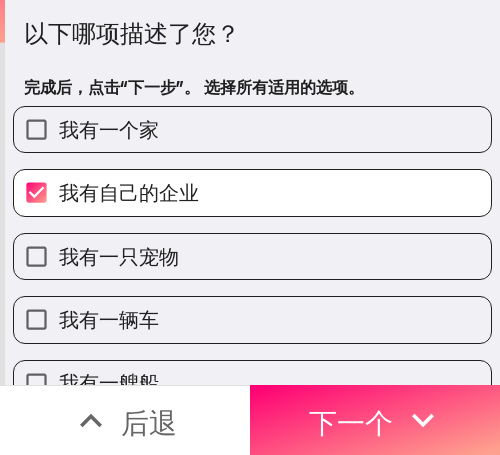 drag, startPoint x: 471, startPoint y: 42, endPoint x: 248, endPoint y: 62, distance: 223.89507 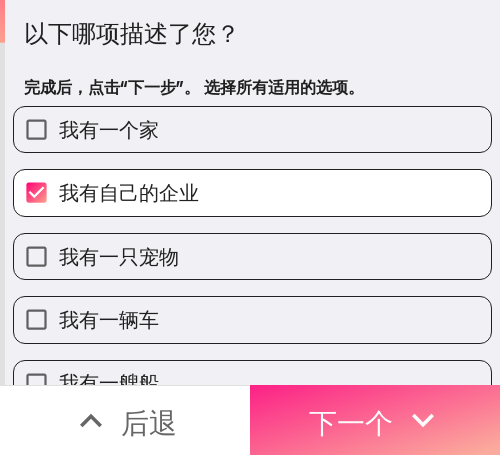 click on "下一个" at bounding box center (351, 422) 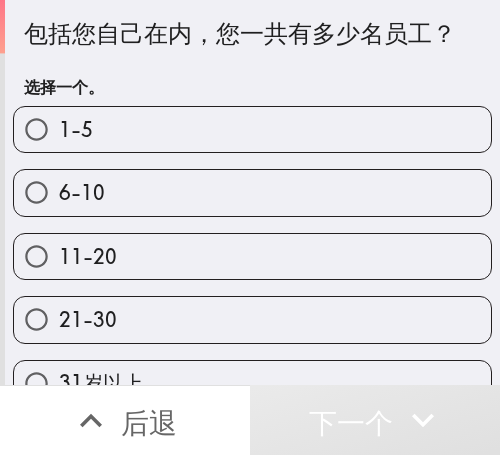 click on "6-10" at bounding box center (244, 184) 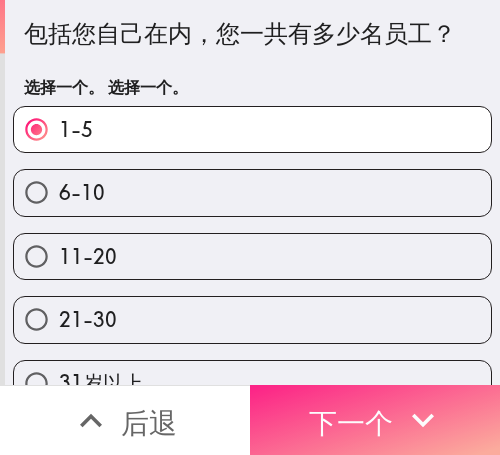 click on "下一个" at bounding box center [375, 420] 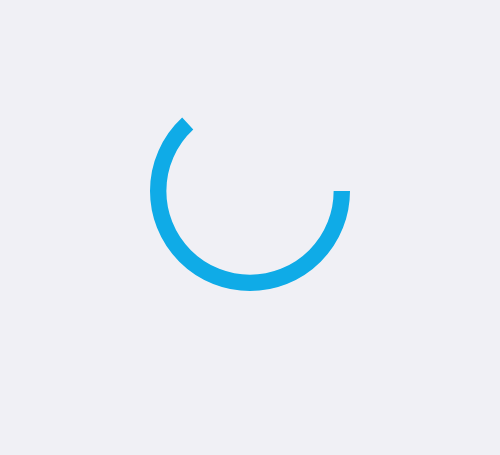 scroll, scrollTop: 0, scrollLeft: 0, axis: both 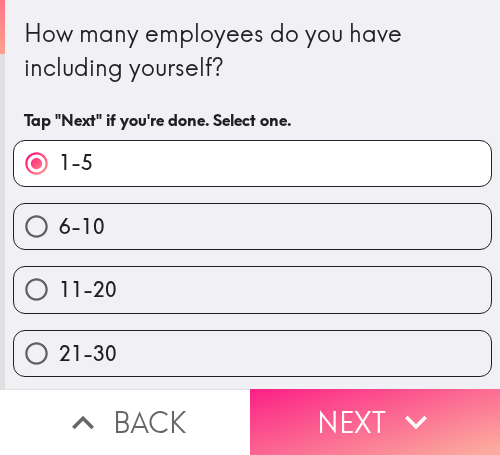 click on "Next" at bounding box center [375, 422] 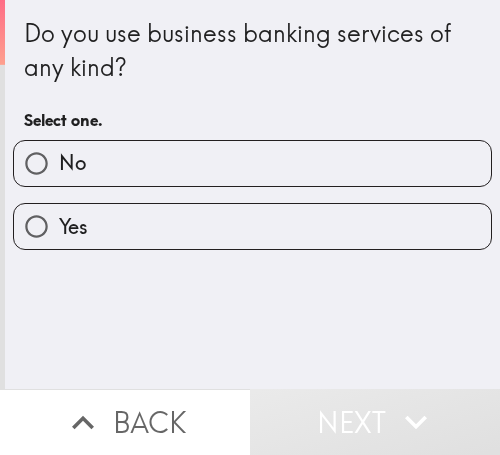 click on "Yes" at bounding box center (252, 226) 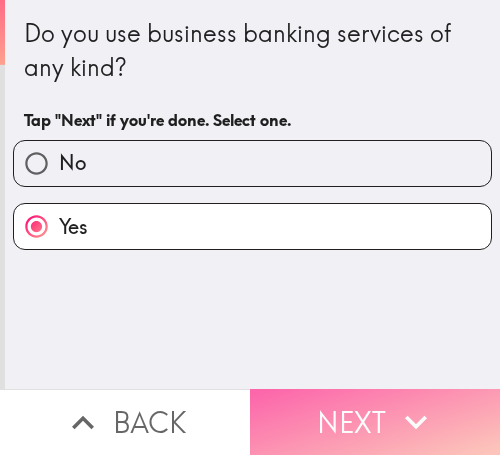 click 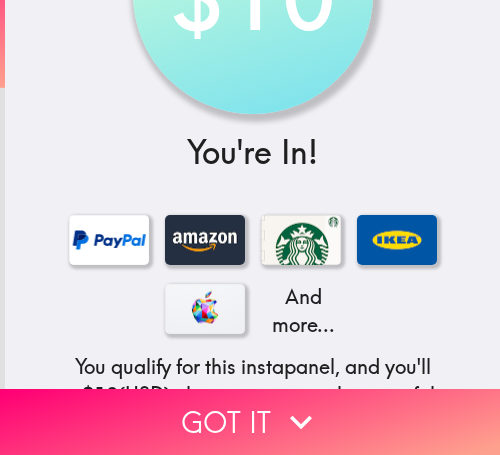scroll, scrollTop: 0, scrollLeft: 0, axis: both 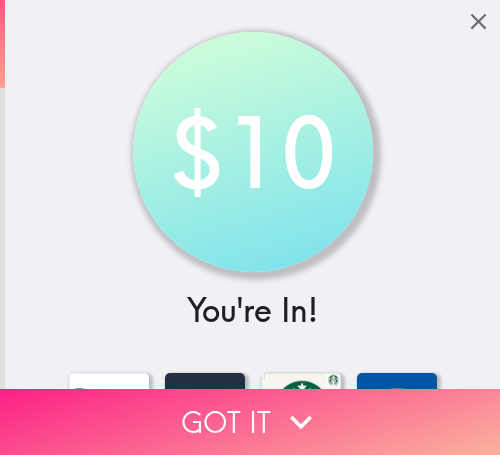 click 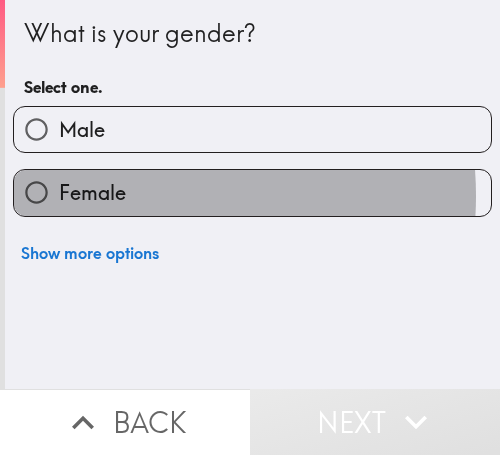 click on "Female" at bounding box center (92, 193) 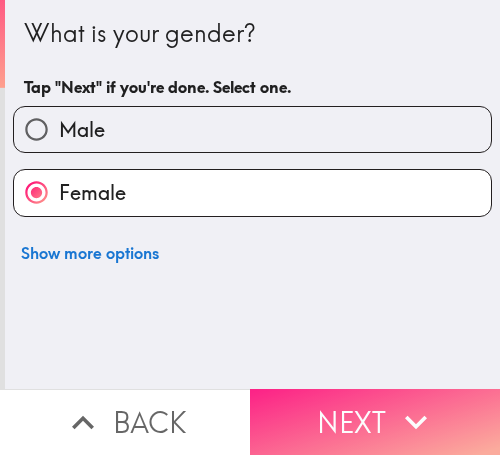 click on "Next" at bounding box center (375, 422) 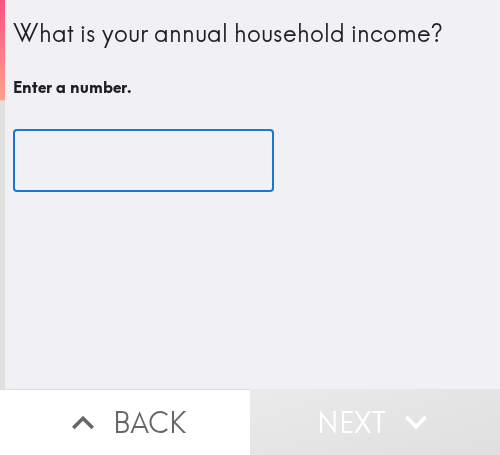 click at bounding box center (143, 161) 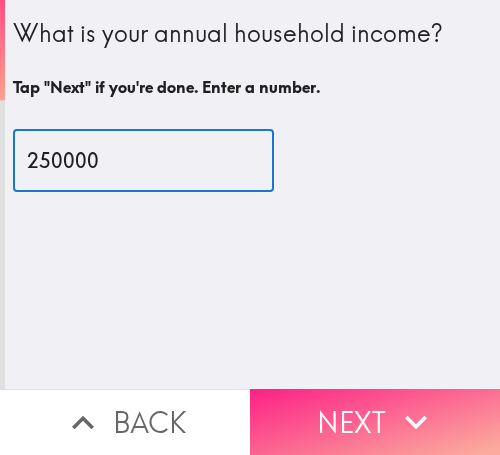 type on "250000" 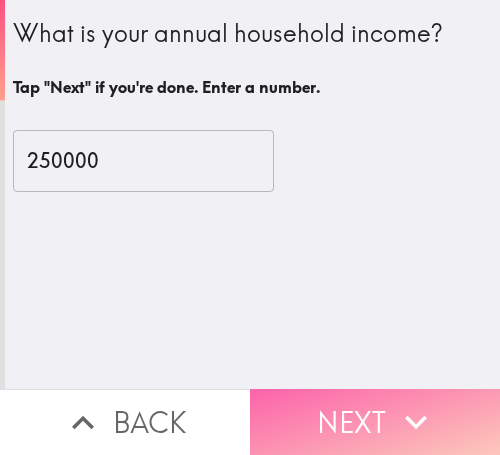 click on "Next" at bounding box center [375, 422] 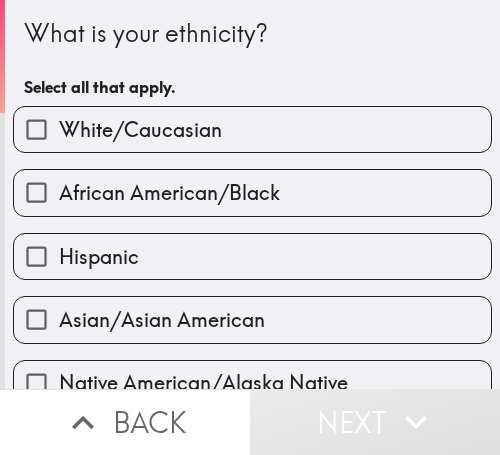click on "White/Caucasian" at bounding box center [140, 130] 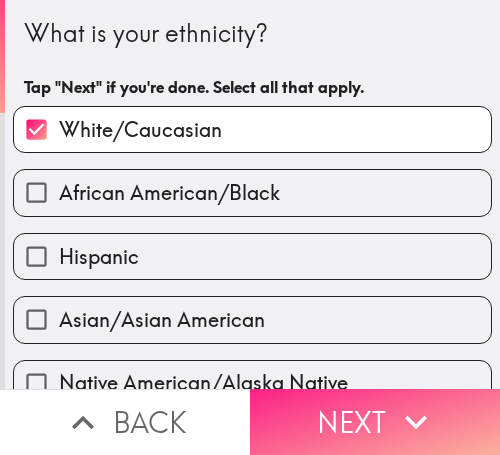 drag, startPoint x: 318, startPoint y: 411, endPoint x: 300, endPoint y: 415, distance: 18.439089 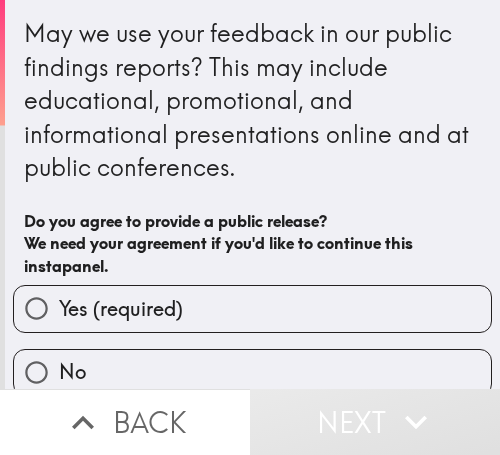 click on "Yes (required)" at bounding box center [121, 309] 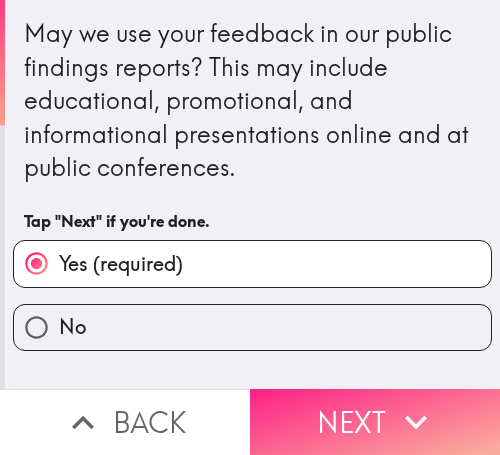 click on "Next" at bounding box center [375, 422] 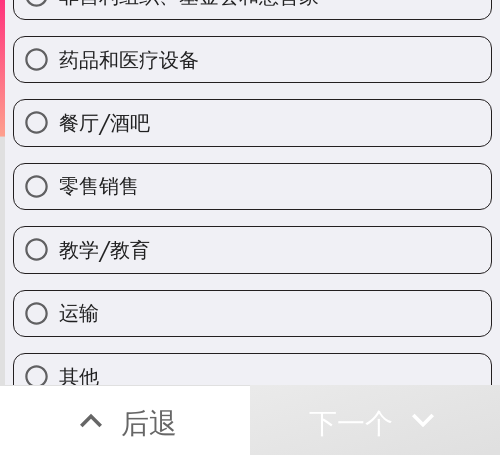 scroll, scrollTop: 890, scrollLeft: 0, axis: vertical 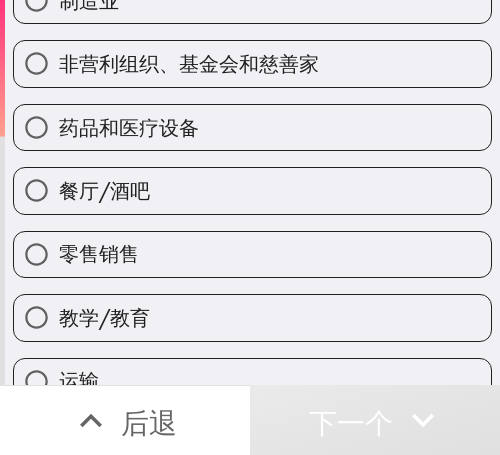 click on "餐厅/酒吧" at bounding box center [252, 190] 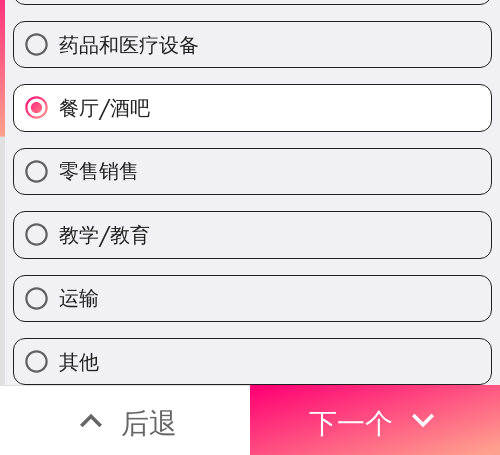 scroll, scrollTop: 990, scrollLeft: 0, axis: vertical 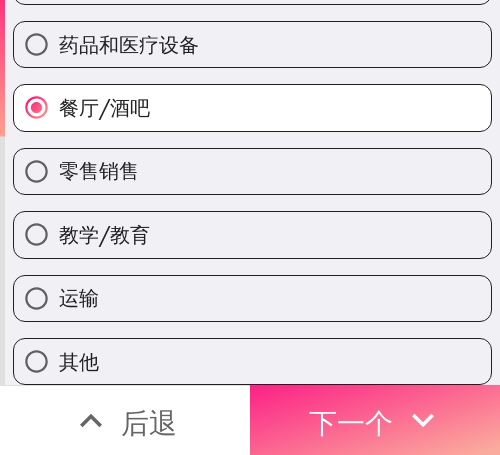 click on "下一个" at bounding box center (351, 422) 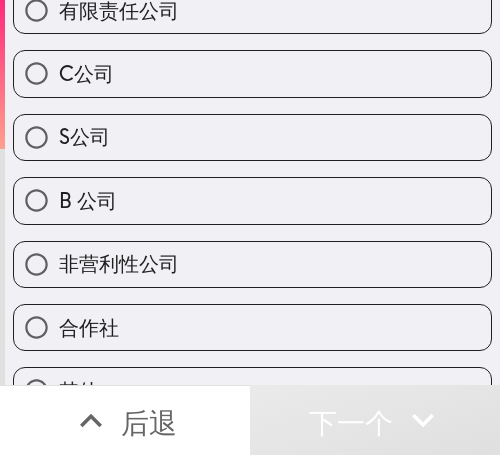scroll, scrollTop: 0, scrollLeft: 0, axis: both 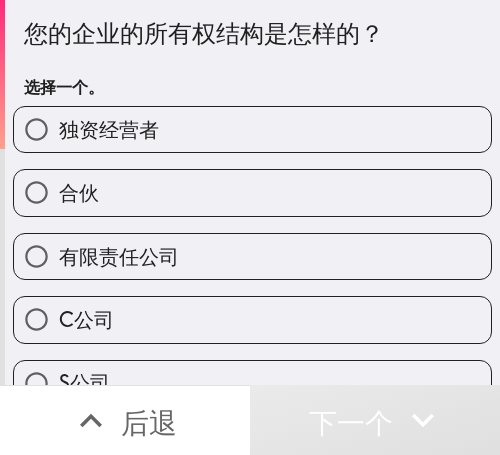 drag, startPoint x: 61, startPoint y: 207, endPoint x: 7, endPoint y: 213, distance: 54.33231 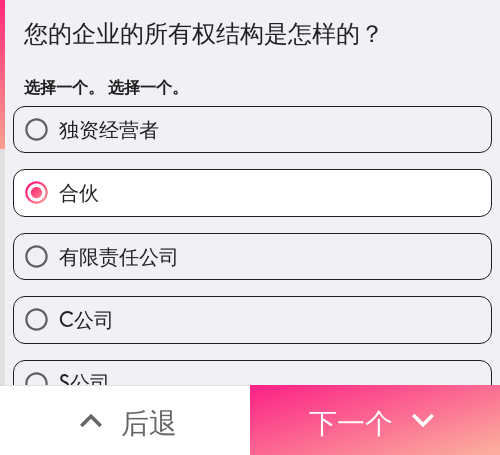 click on "下一个" at bounding box center [375, 420] 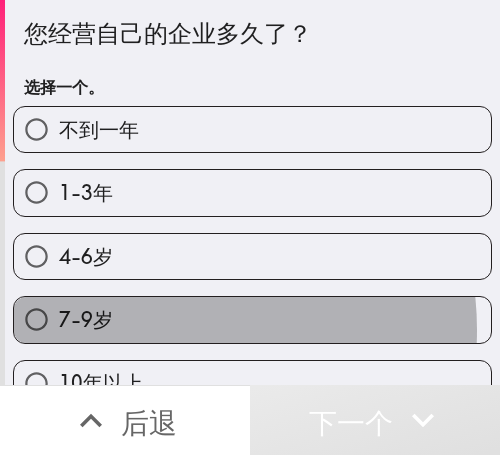 click on "7-9岁" at bounding box center [252, 319] 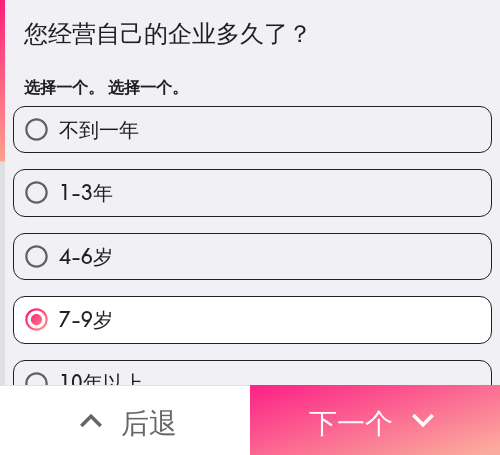 click on "下一个" at bounding box center [351, 422] 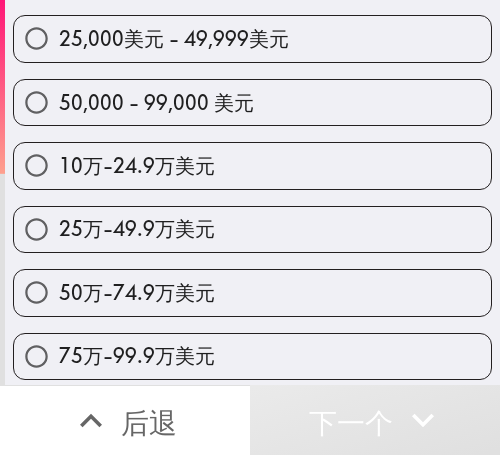 scroll, scrollTop: 229, scrollLeft: 0, axis: vertical 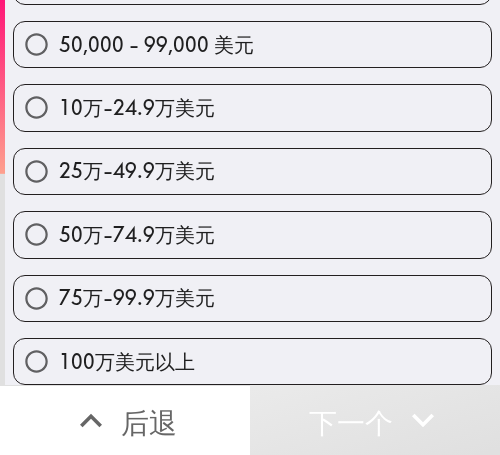 click on "75万-99.9万美元" at bounding box center (137, 297) 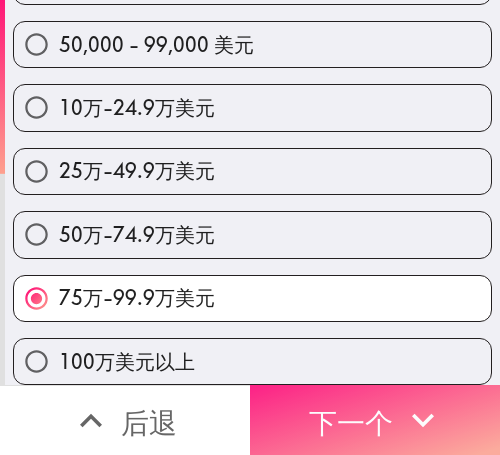 click on "下一个" at bounding box center [375, 420] 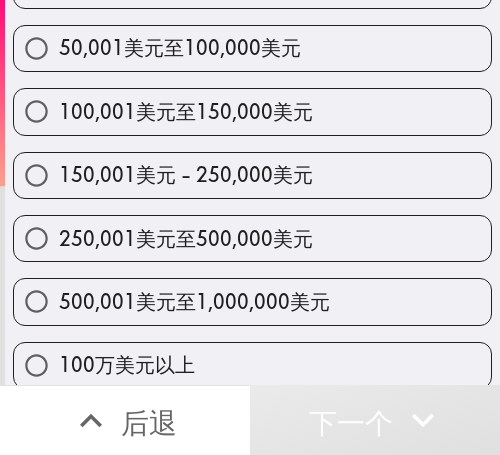 scroll, scrollTop: 356, scrollLeft: 0, axis: vertical 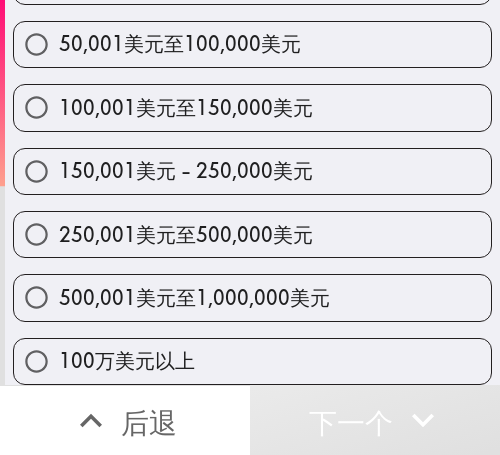 click on "500,001美元至1,000,000美元" at bounding box center [194, 297] 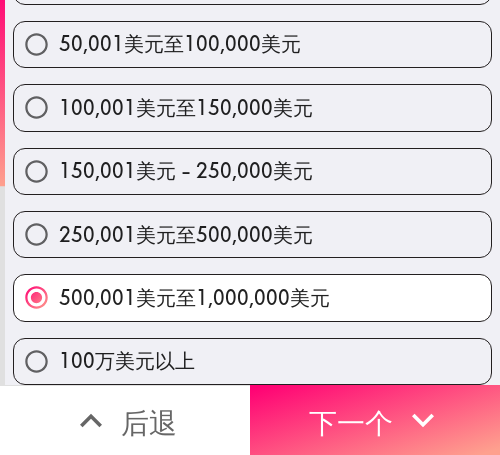 click 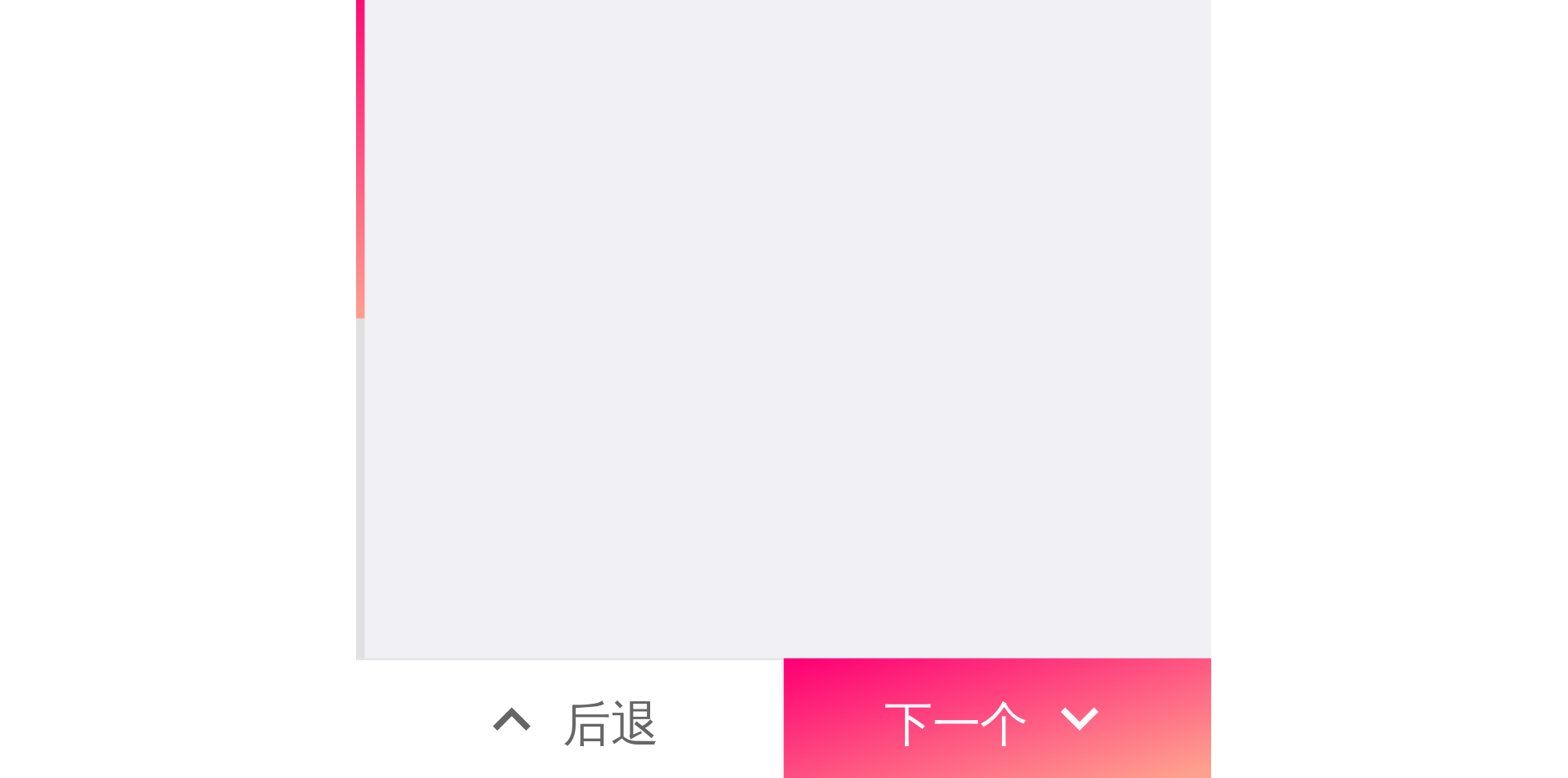 scroll, scrollTop: 177, scrollLeft: 0, axis: vertical 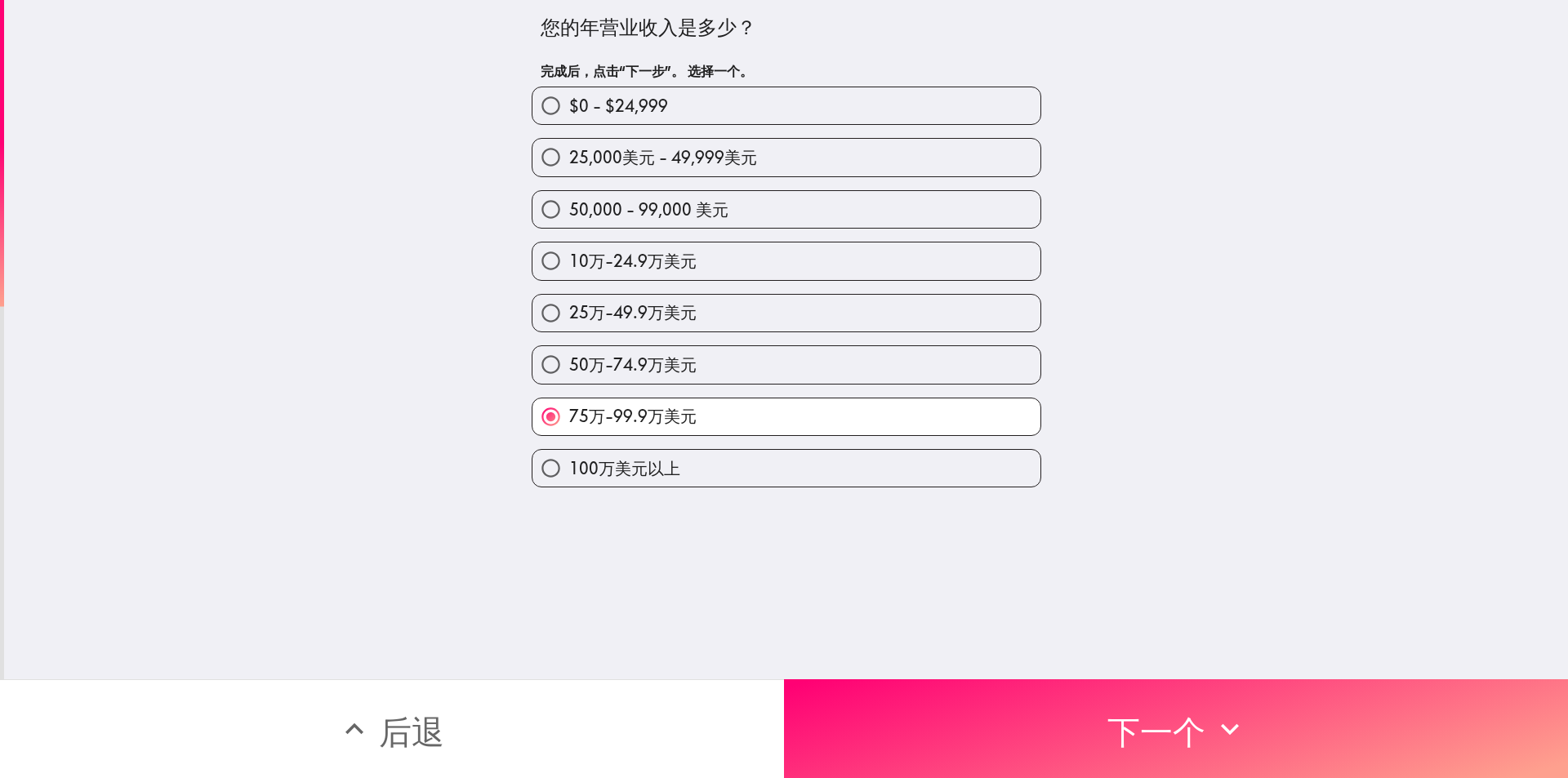 type 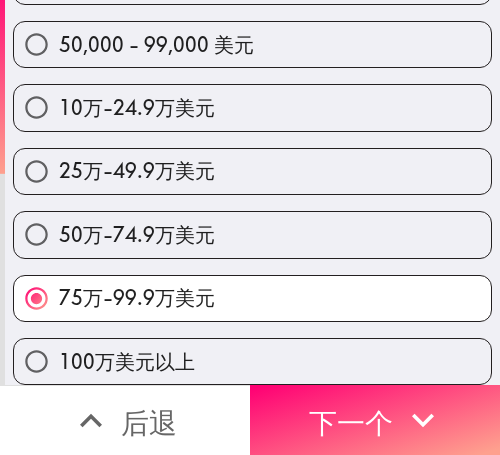 scroll, scrollTop: 229, scrollLeft: 0, axis: vertical 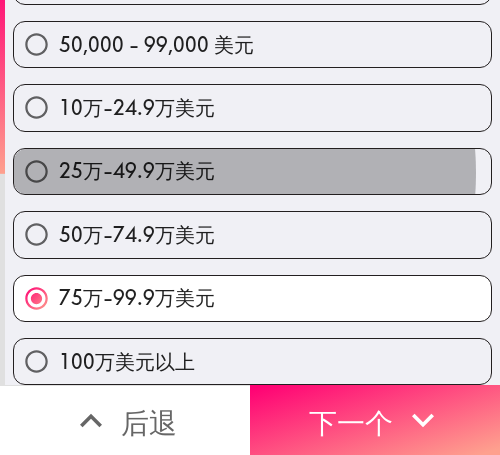 click on "25万-49.9万美元" at bounding box center (137, 170) 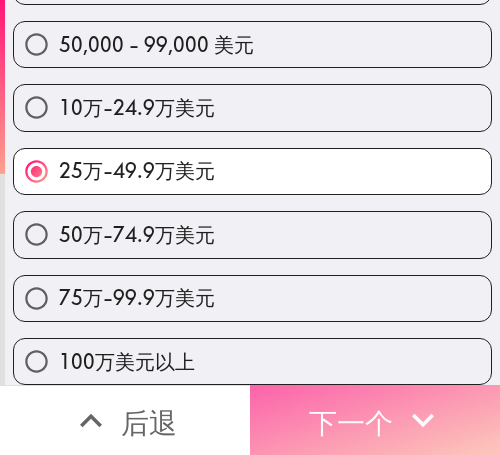 click 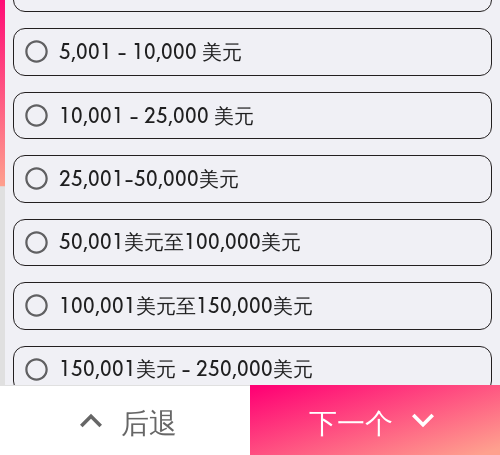 scroll, scrollTop: 356, scrollLeft: 0, axis: vertical 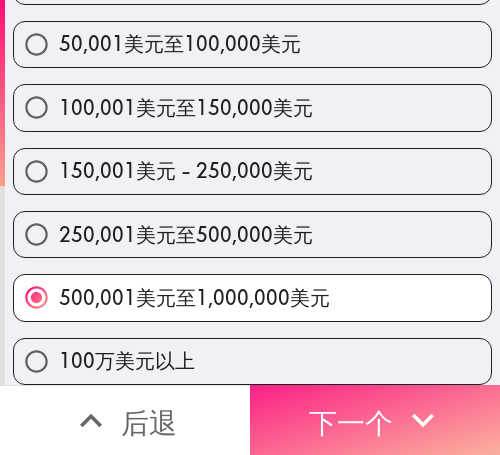 drag, startPoint x: 315, startPoint y: 409, endPoint x: 272, endPoint y: 415, distance: 43.416588 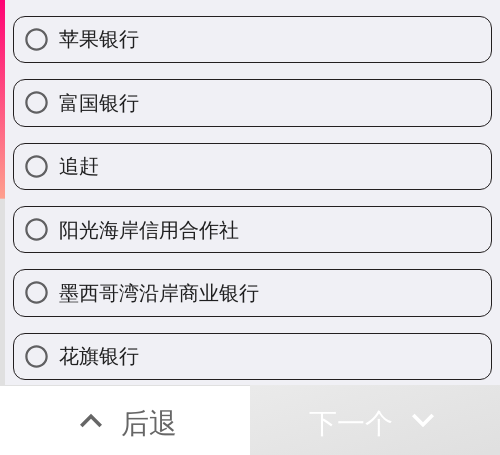 scroll, scrollTop: 311, scrollLeft: 0, axis: vertical 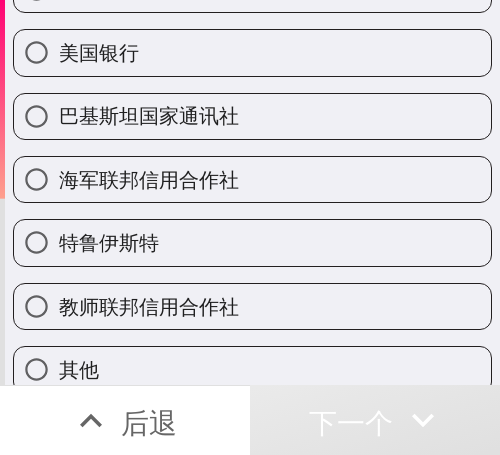 click on "美国银行" at bounding box center (99, 52) 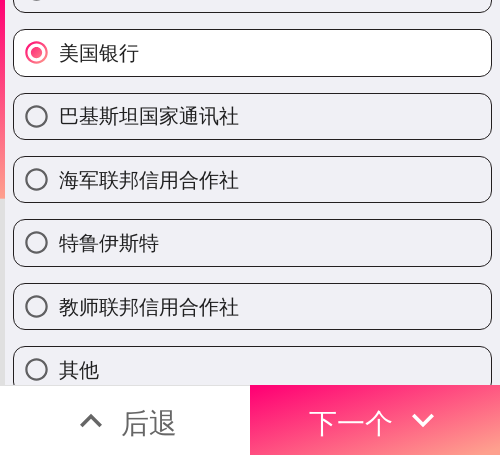 click on "下一个" at bounding box center (375, 420) 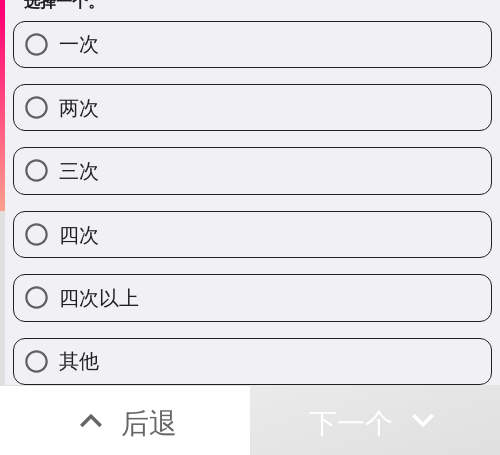 click on "一次" at bounding box center (252, 44) 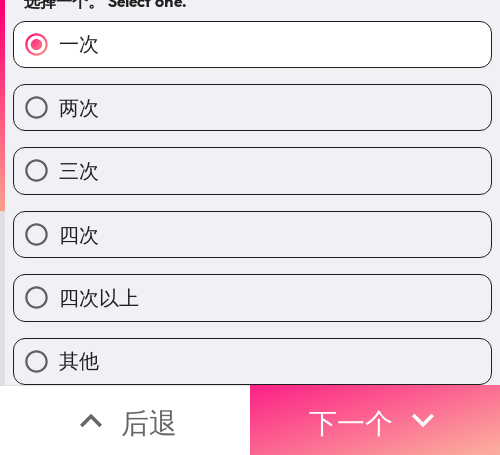 drag, startPoint x: 295, startPoint y: 398, endPoint x: 249, endPoint y: 392, distance: 46.389652 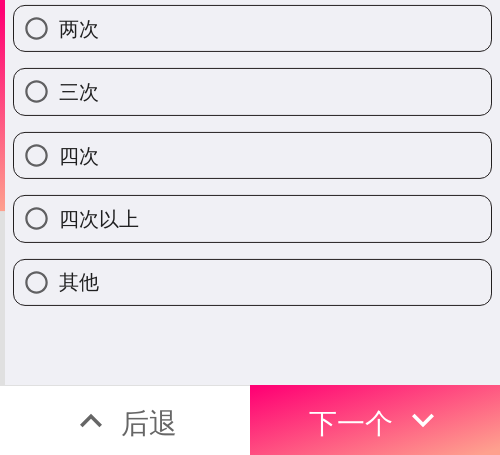 scroll, scrollTop: 62, scrollLeft: 0, axis: vertical 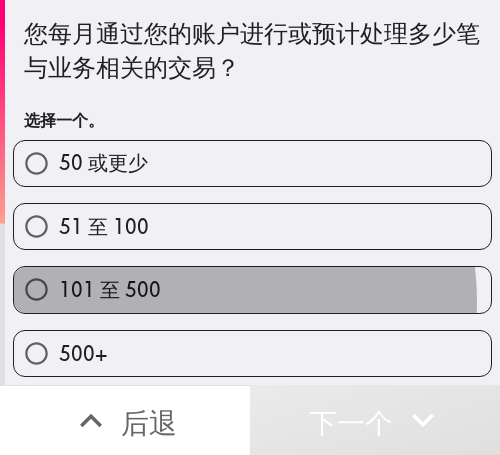 click on "101 至 500" at bounding box center (252, 289) 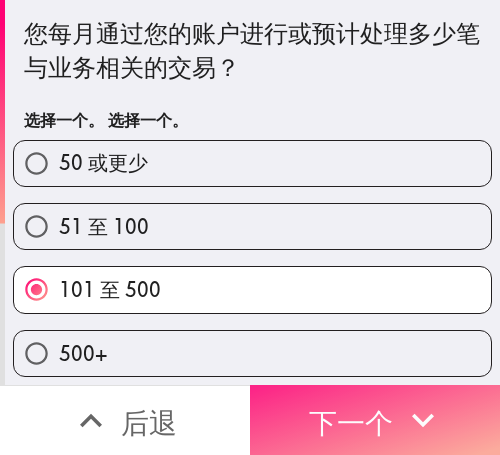 drag, startPoint x: 352, startPoint y: 400, endPoint x: 319, endPoint y: 427, distance: 42.638012 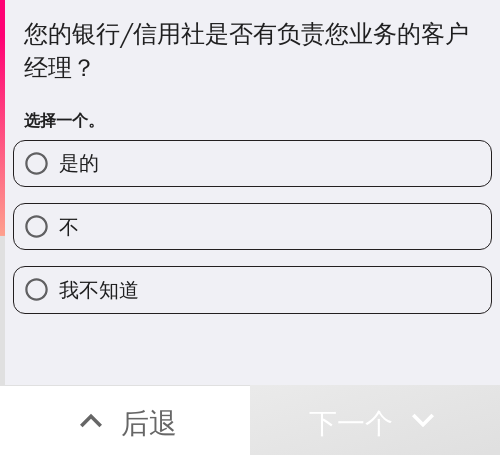 click on "是的" at bounding box center (252, 163) 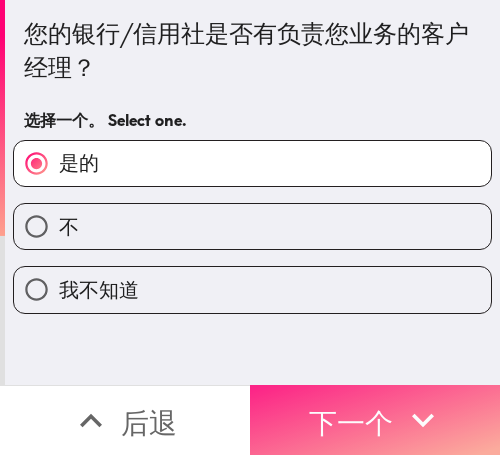 click on "下一个" at bounding box center [375, 420] 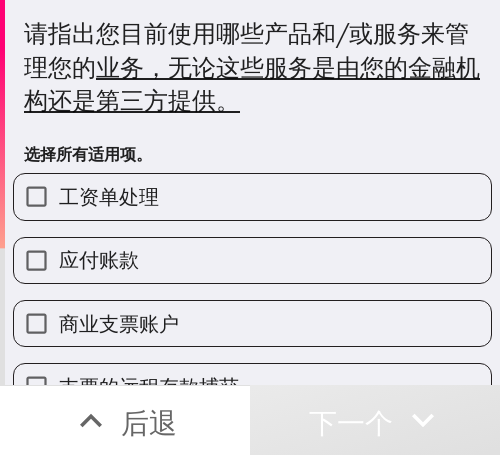 click on "工资单处理" at bounding box center [109, 196] 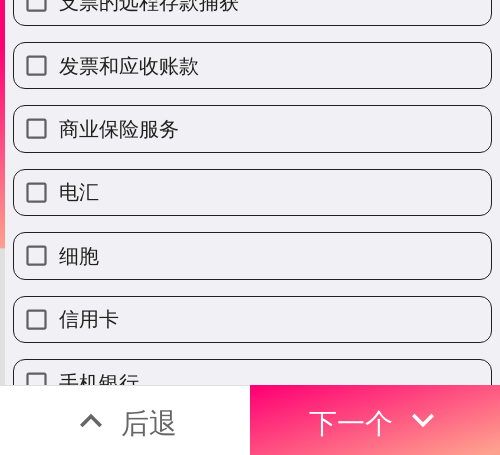 scroll, scrollTop: 400, scrollLeft: 0, axis: vertical 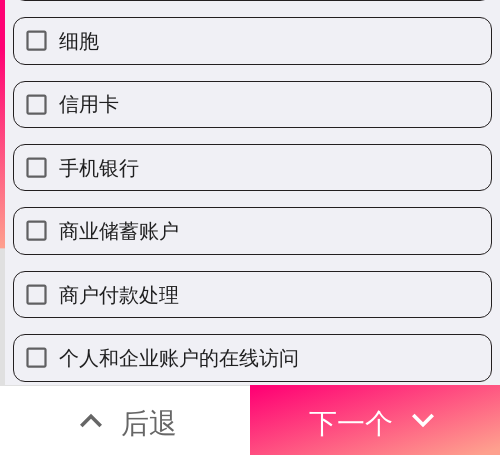 click on "手机银行" at bounding box center [252, 167] 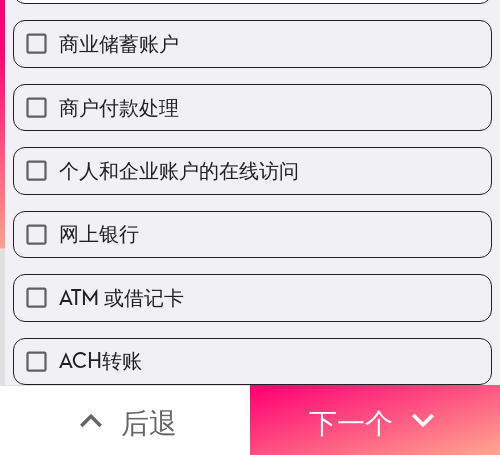 scroll, scrollTop: 804, scrollLeft: 0, axis: vertical 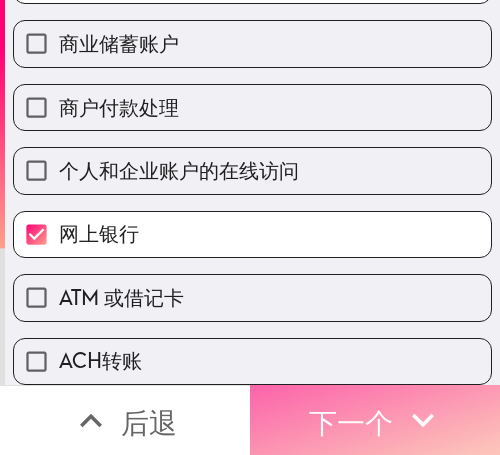 click on "下一个" at bounding box center [351, 422] 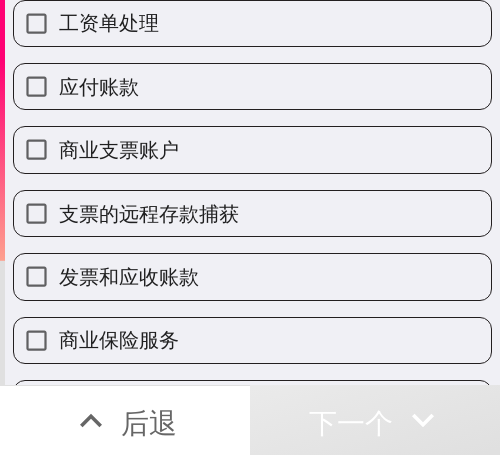 scroll, scrollTop: 136, scrollLeft: 0, axis: vertical 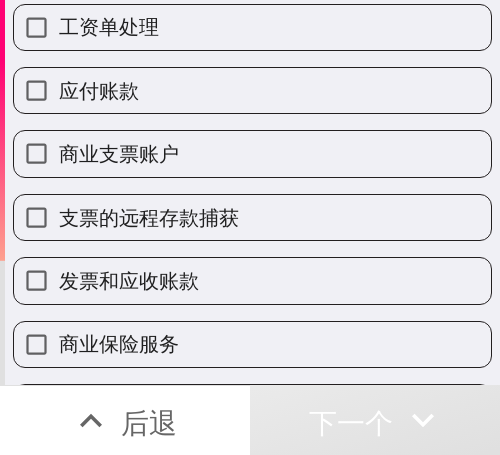 click on "发票和应收账款" at bounding box center [252, 280] 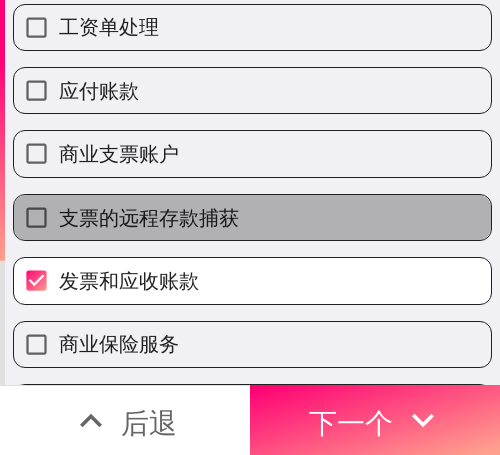 click on "支票的远程存款捕获" at bounding box center (252, 217) 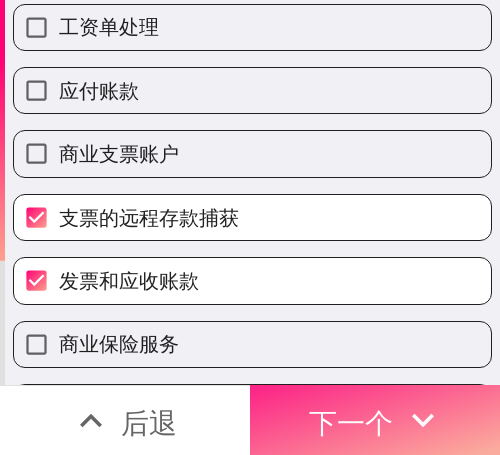 click on "下一个" at bounding box center [351, 422] 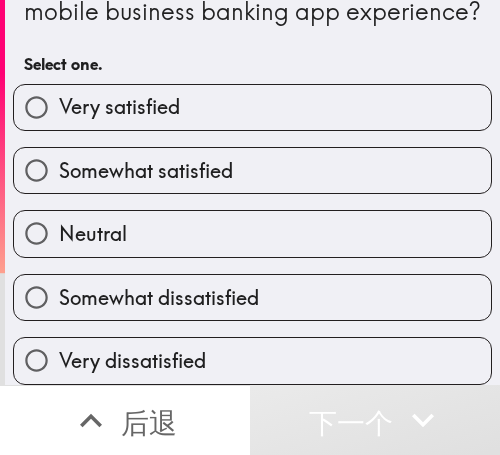 scroll, scrollTop: 0, scrollLeft: 0, axis: both 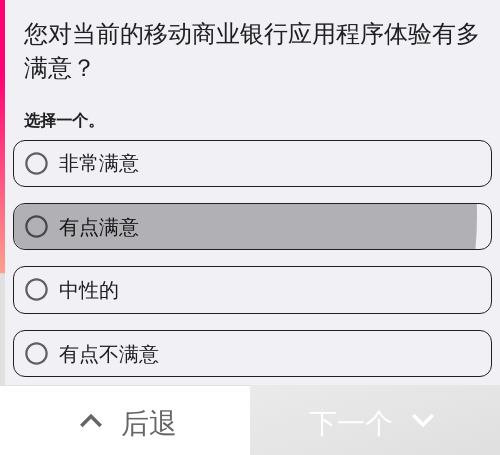 click on "有点满意" at bounding box center (99, 226) 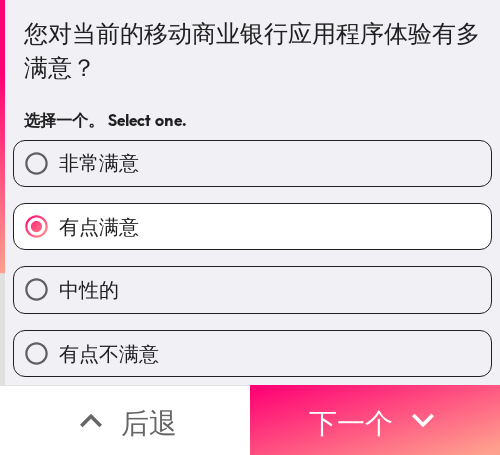 drag, startPoint x: 336, startPoint y: 397, endPoint x: 100, endPoint y: 418, distance: 236.93248 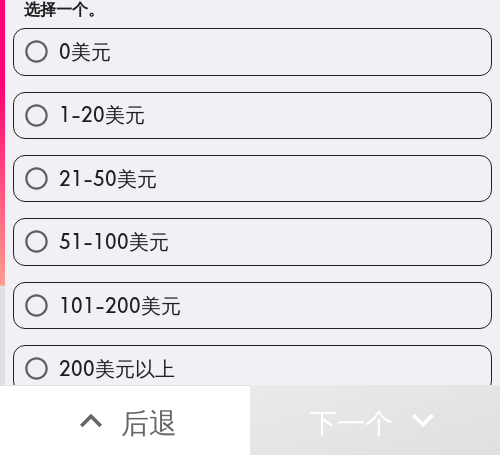 scroll, scrollTop: 170, scrollLeft: 0, axis: vertical 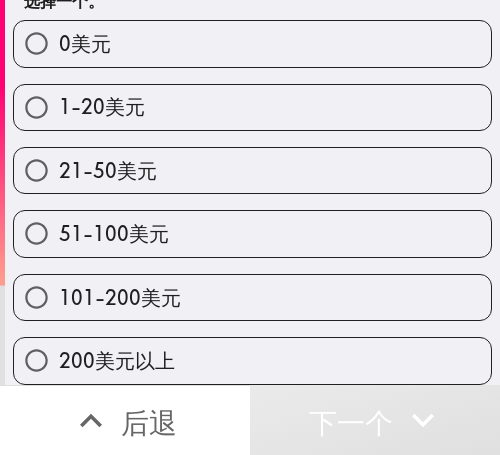 click on "101-200美元" at bounding box center (120, 297) 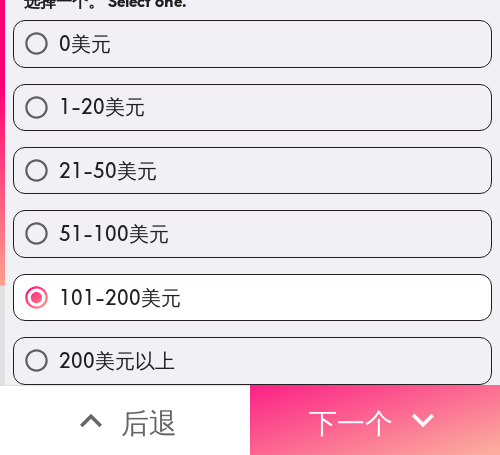 click 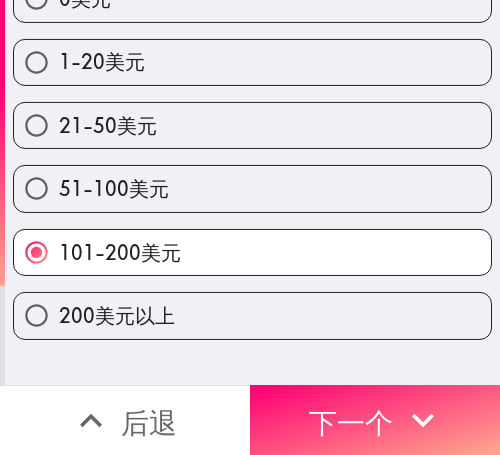 scroll, scrollTop: 0, scrollLeft: 0, axis: both 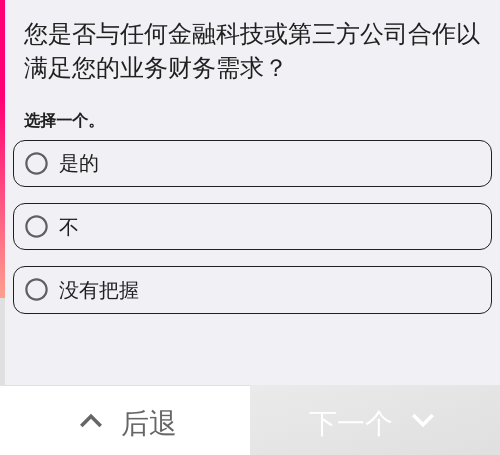 drag, startPoint x: 93, startPoint y: 222, endPoint x: 102, endPoint y: 232, distance: 13.453624 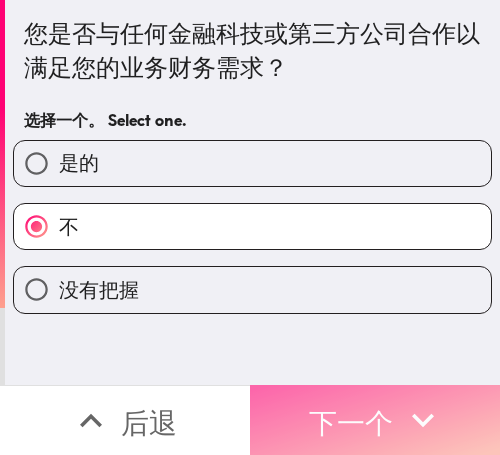 click on "下一个" at bounding box center [375, 420] 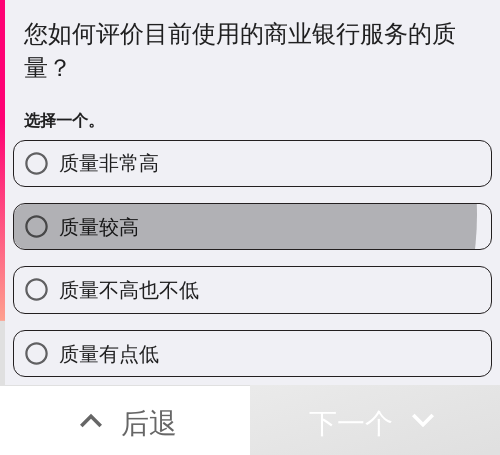 click on "质量较高" at bounding box center (252, 226) 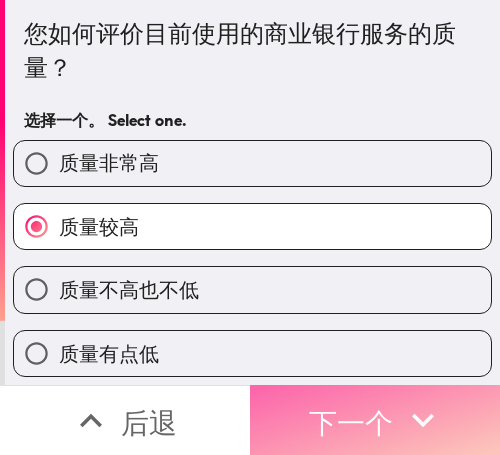 drag, startPoint x: 361, startPoint y: 415, endPoint x: 42, endPoint y: 391, distance: 319.90155 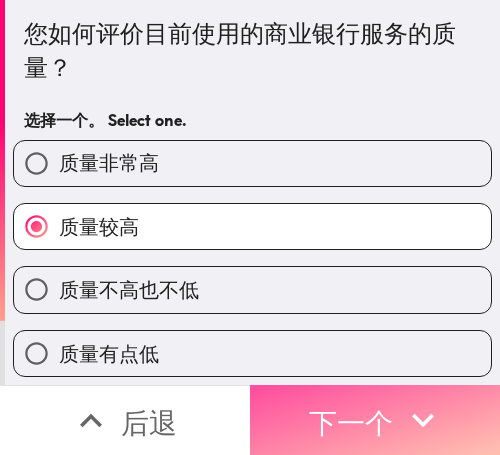 click on "下一个" at bounding box center [351, 422] 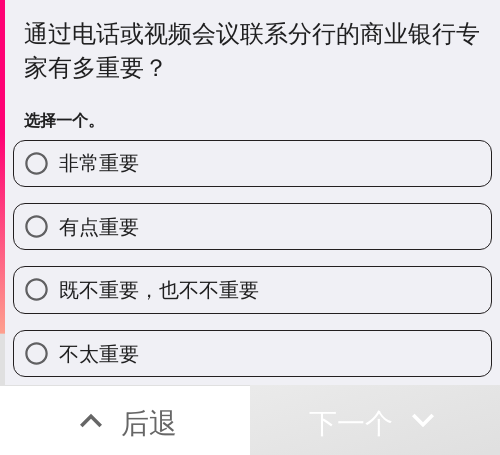 click on "有点重要" at bounding box center (252, 226) 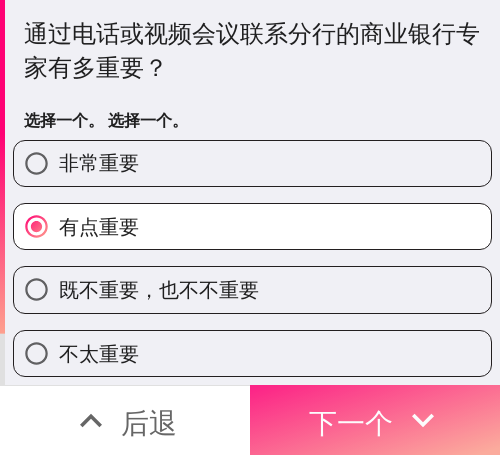 drag, startPoint x: 353, startPoint y: 407, endPoint x: 328, endPoint y: 404, distance: 25.179358 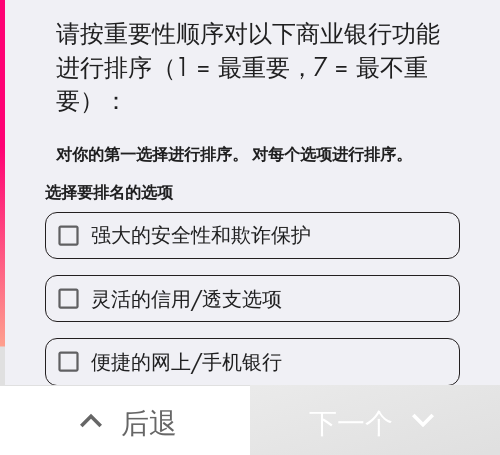 drag, startPoint x: 148, startPoint y: 240, endPoint x: 159, endPoint y: 256, distance: 19.416489 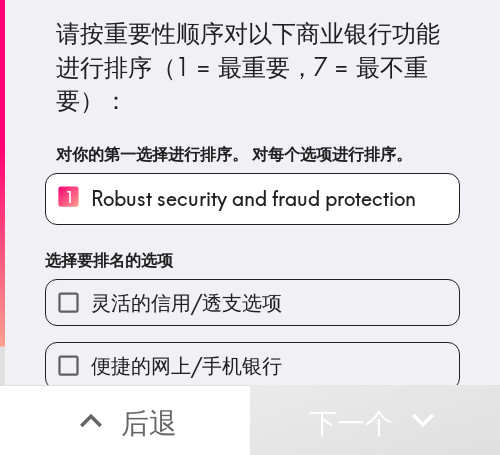 click on "灵活的信用/透支选项" at bounding box center (186, 302) 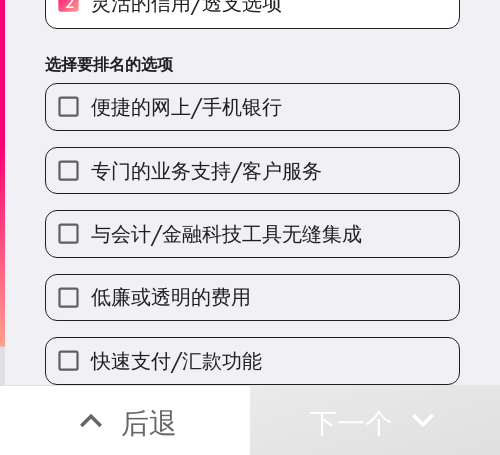 scroll, scrollTop: 280, scrollLeft: 0, axis: vertical 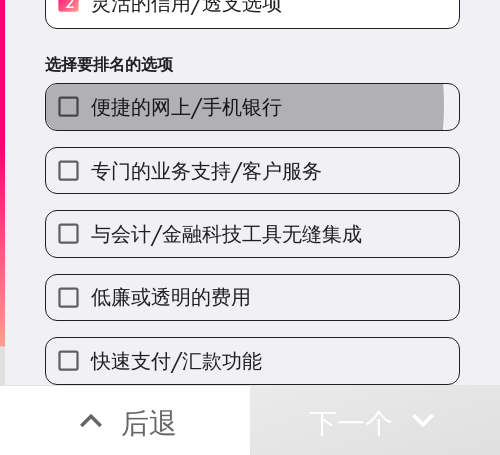 drag, startPoint x: 181, startPoint y: 88, endPoint x: 253, endPoint y: 143, distance: 90.60353 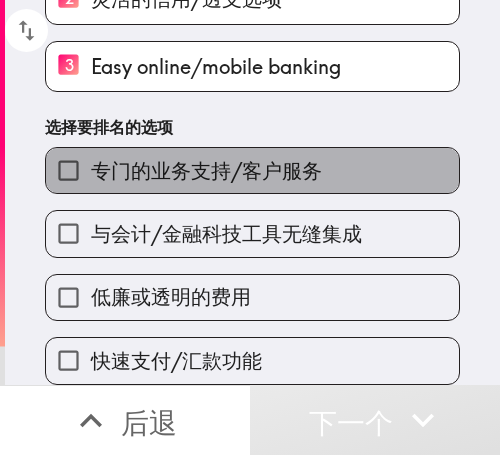 click on "专门的业务支持/客户服务" at bounding box center (206, 170) 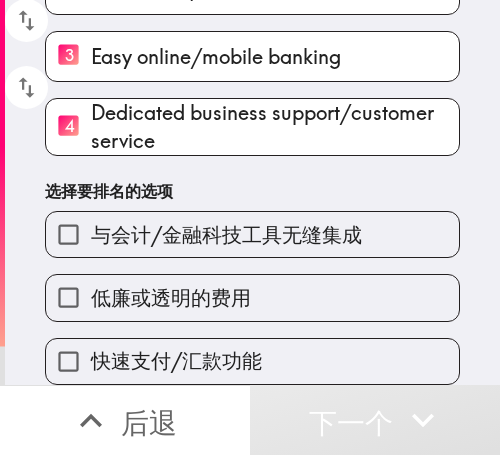 drag, startPoint x: 281, startPoint y: 217, endPoint x: 289, endPoint y: 258, distance: 41.773197 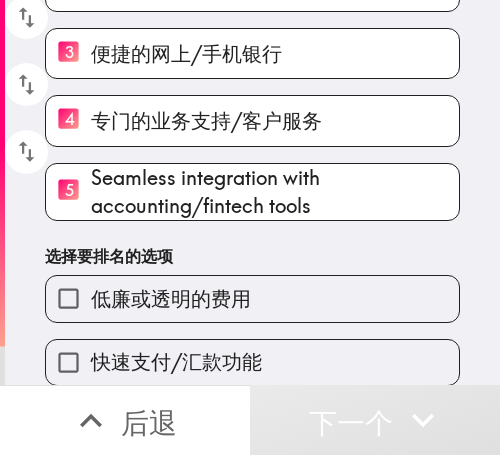 scroll, scrollTop: 292, scrollLeft: 0, axis: vertical 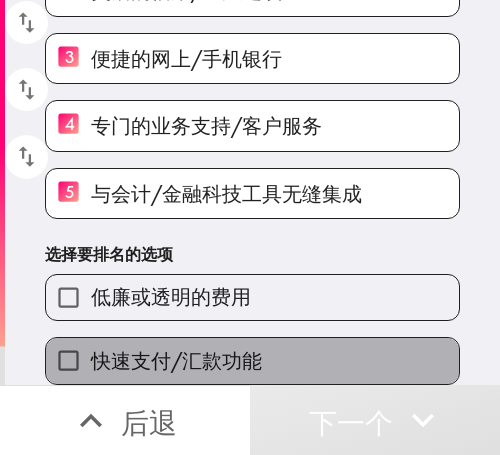 click on "快速支付/汇款功能" at bounding box center (252, 360) 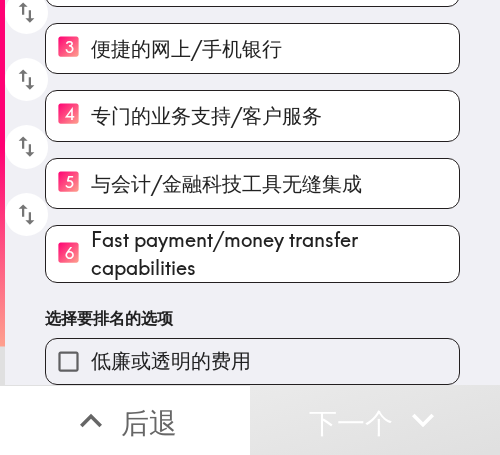 click on "低廉或透明的费用" at bounding box center [252, 361] 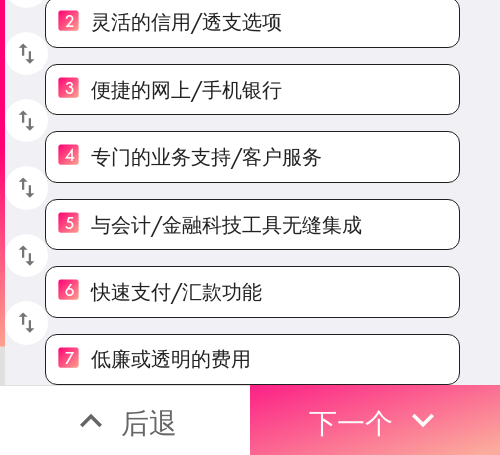 click on "下一个" at bounding box center [351, 422] 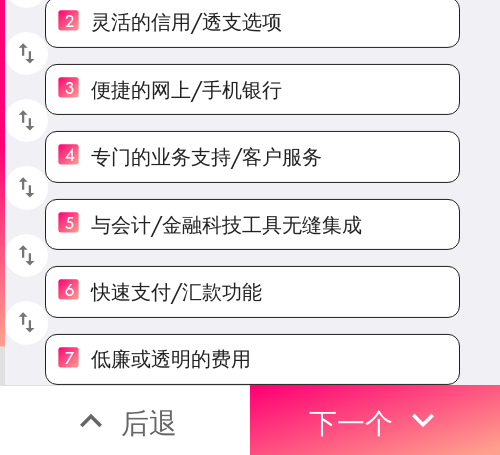 scroll, scrollTop: 154, scrollLeft: 0, axis: vertical 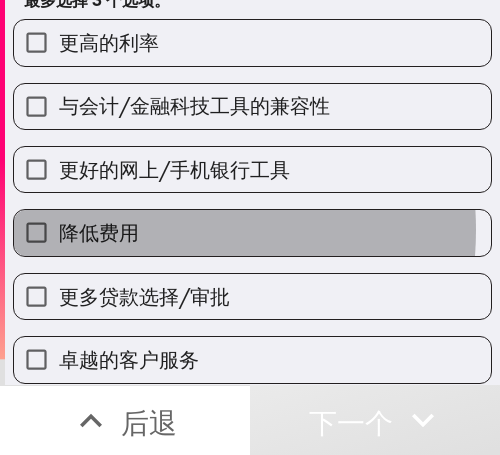 click on "降低费用" at bounding box center [99, 232] 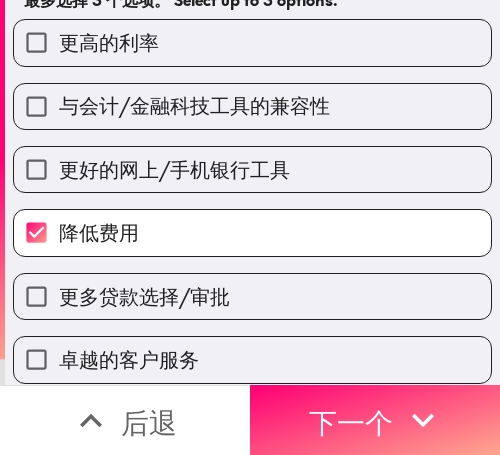 click on "与会计/金融科技工具的兼容性" at bounding box center [194, 105] 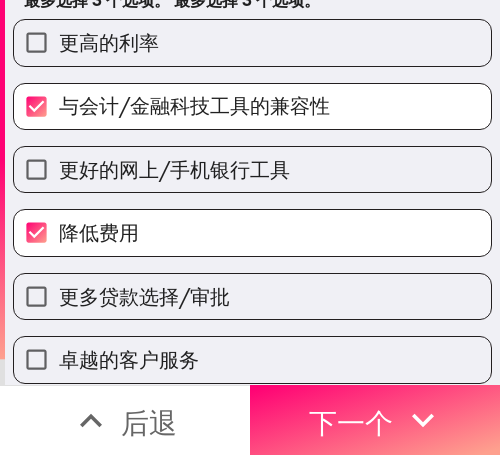 click on "更多贷款选择/审批" at bounding box center [144, 296] 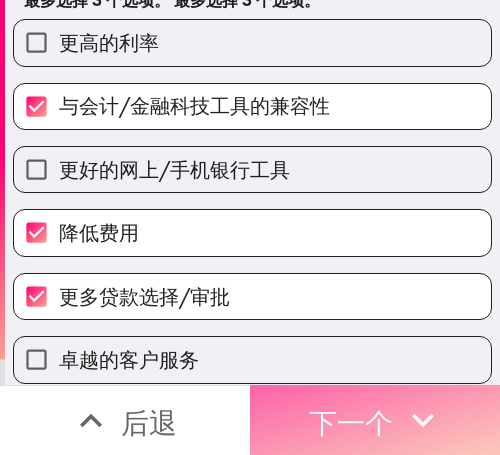 click 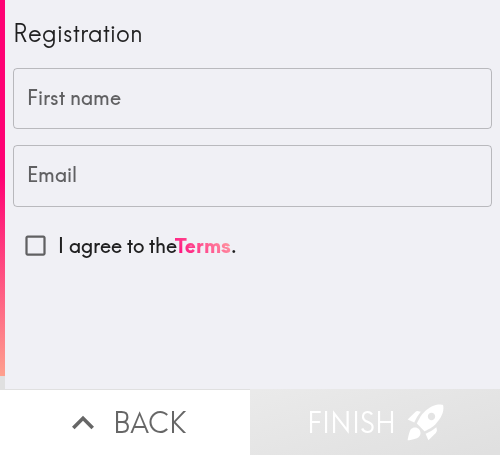 scroll, scrollTop: 0, scrollLeft: 0, axis: both 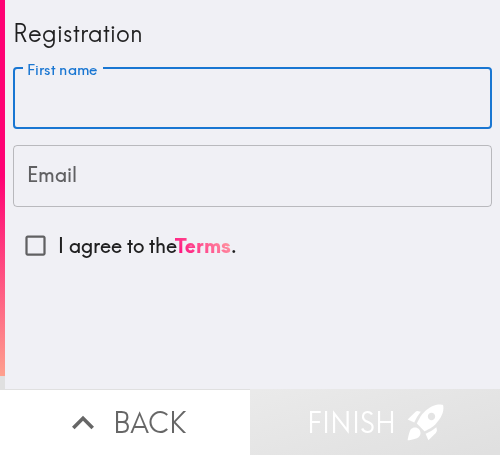 paste on "Marvin" 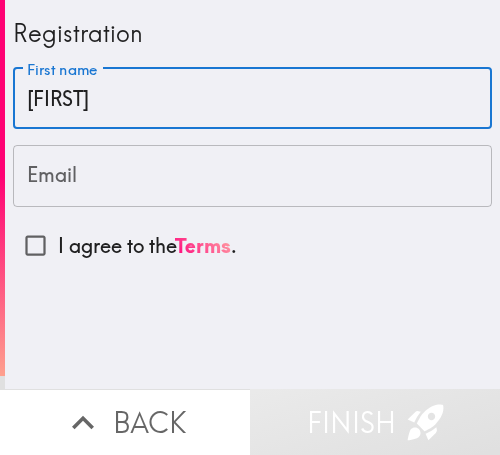 type on "Marvin" 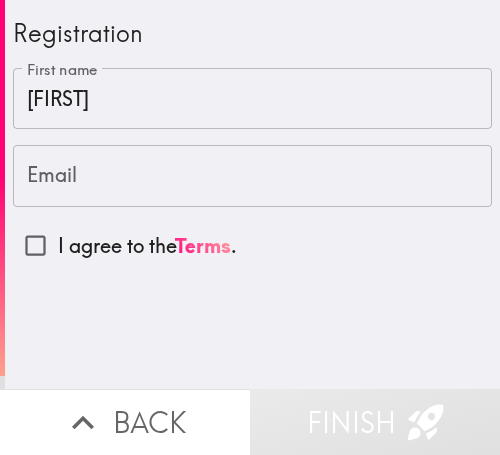 click on "Email" at bounding box center [252, 176] 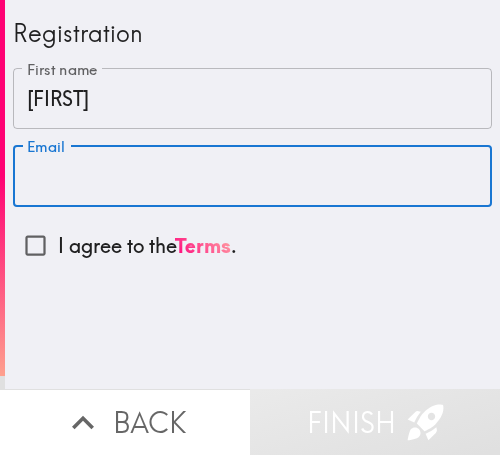 paste on "cox89208@gmail.com" 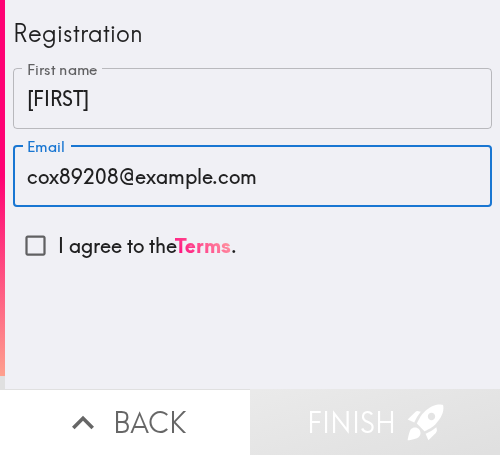 type on "cox89208@gmail.com" 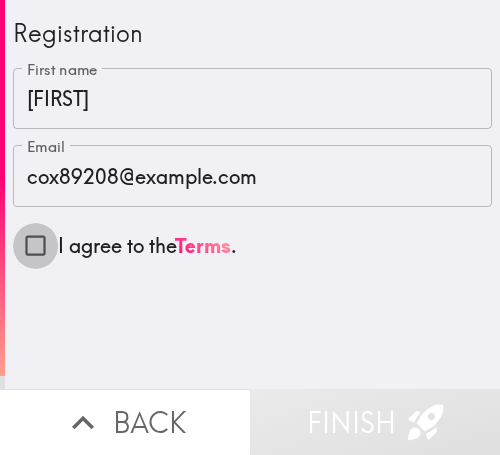 click on "I agree to the  Terms ." at bounding box center [35, 245] 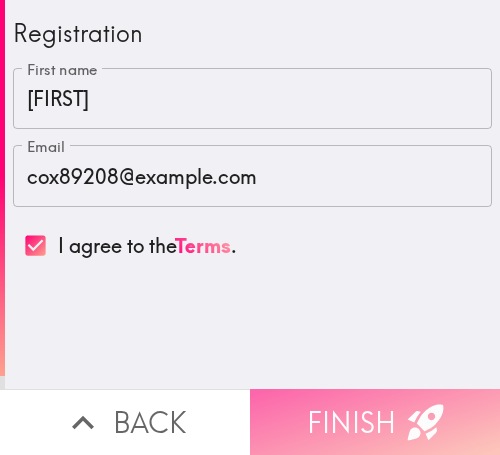 click on "Finish" at bounding box center [375, 422] 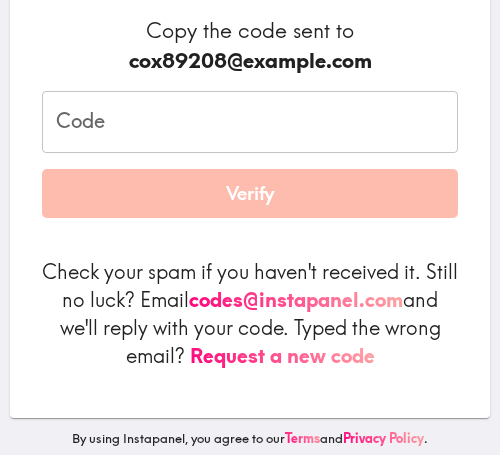scroll, scrollTop: 315, scrollLeft: 0, axis: vertical 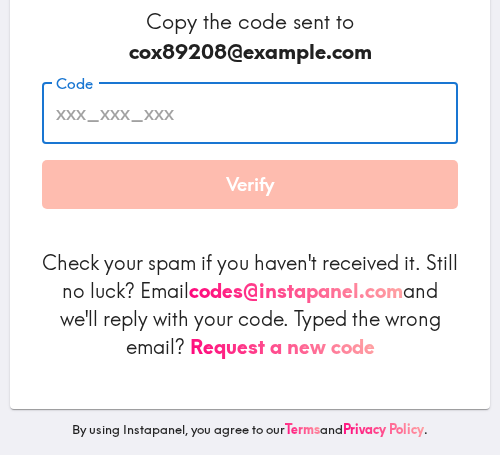 click on "Code" at bounding box center [250, 113] 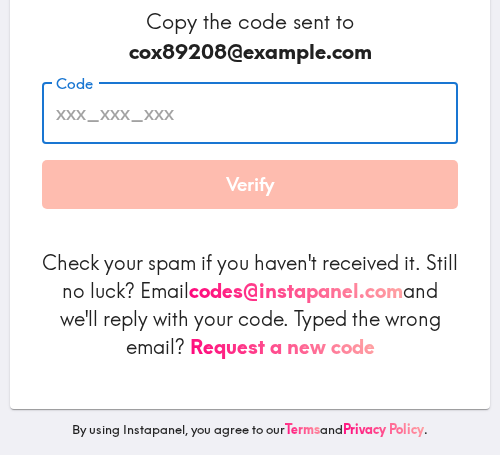 paste on "5qb_hMd_u4P" 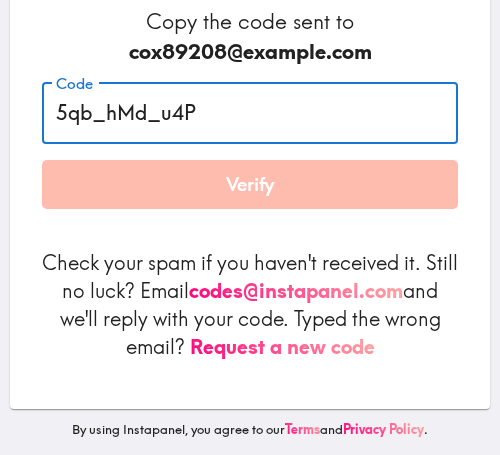 type on "5qb_hMd_u4P" 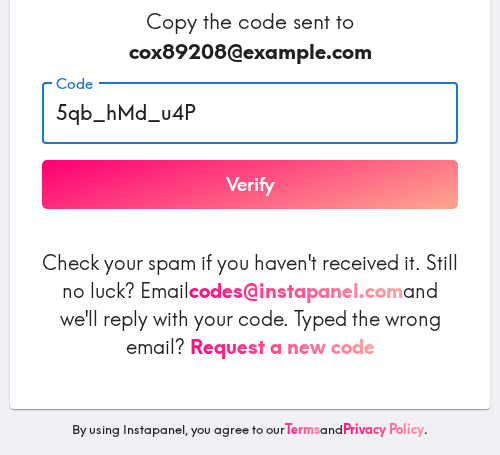 click on "Verify" at bounding box center (250, 185) 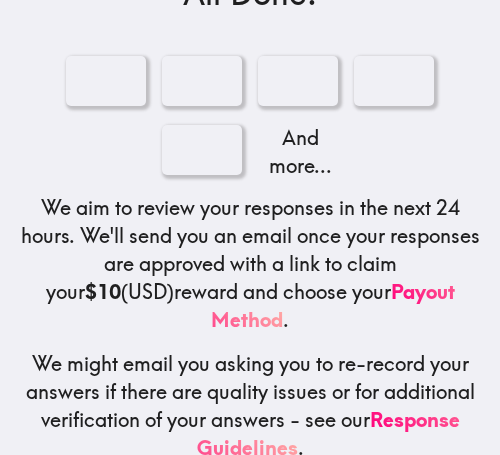scroll, scrollTop: 469, scrollLeft: 0, axis: vertical 